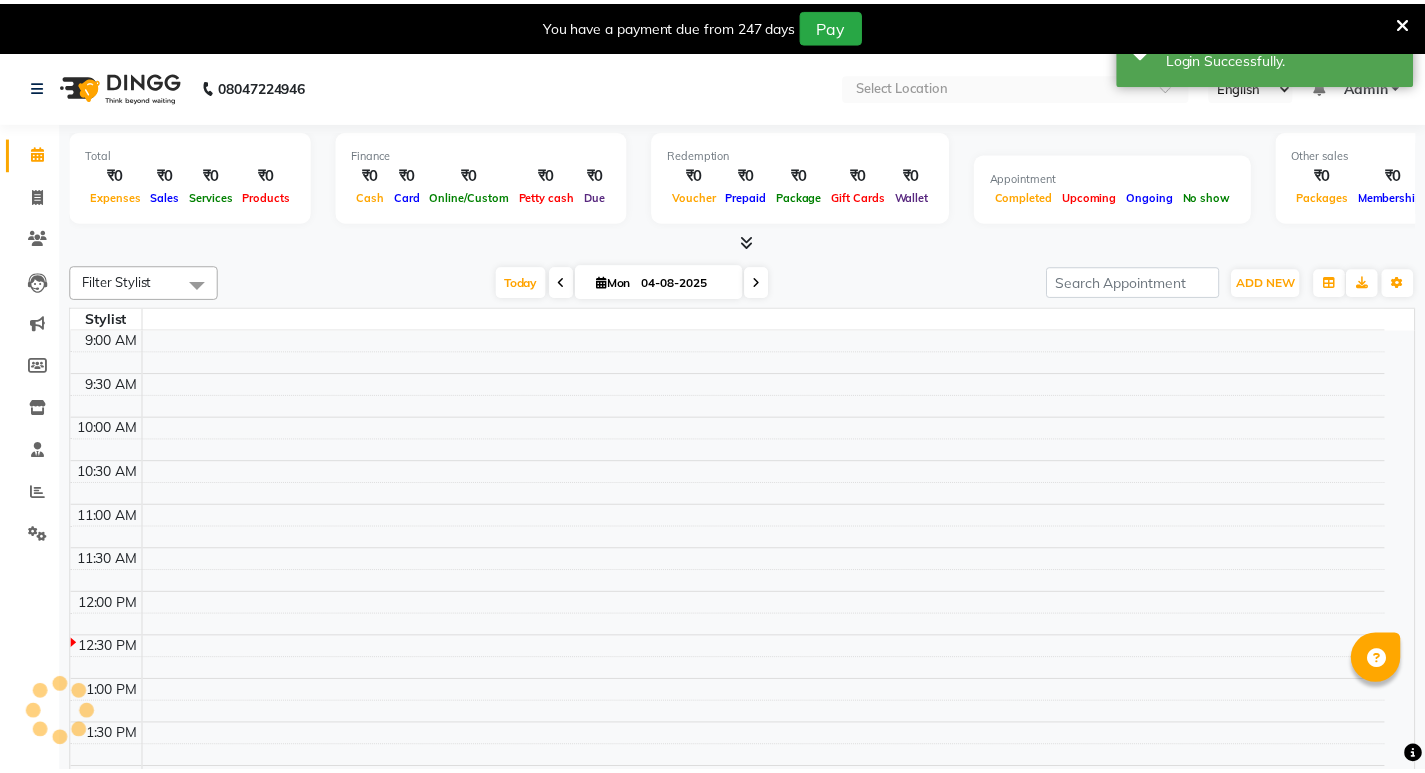 scroll, scrollTop: 0, scrollLeft: 0, axis: both 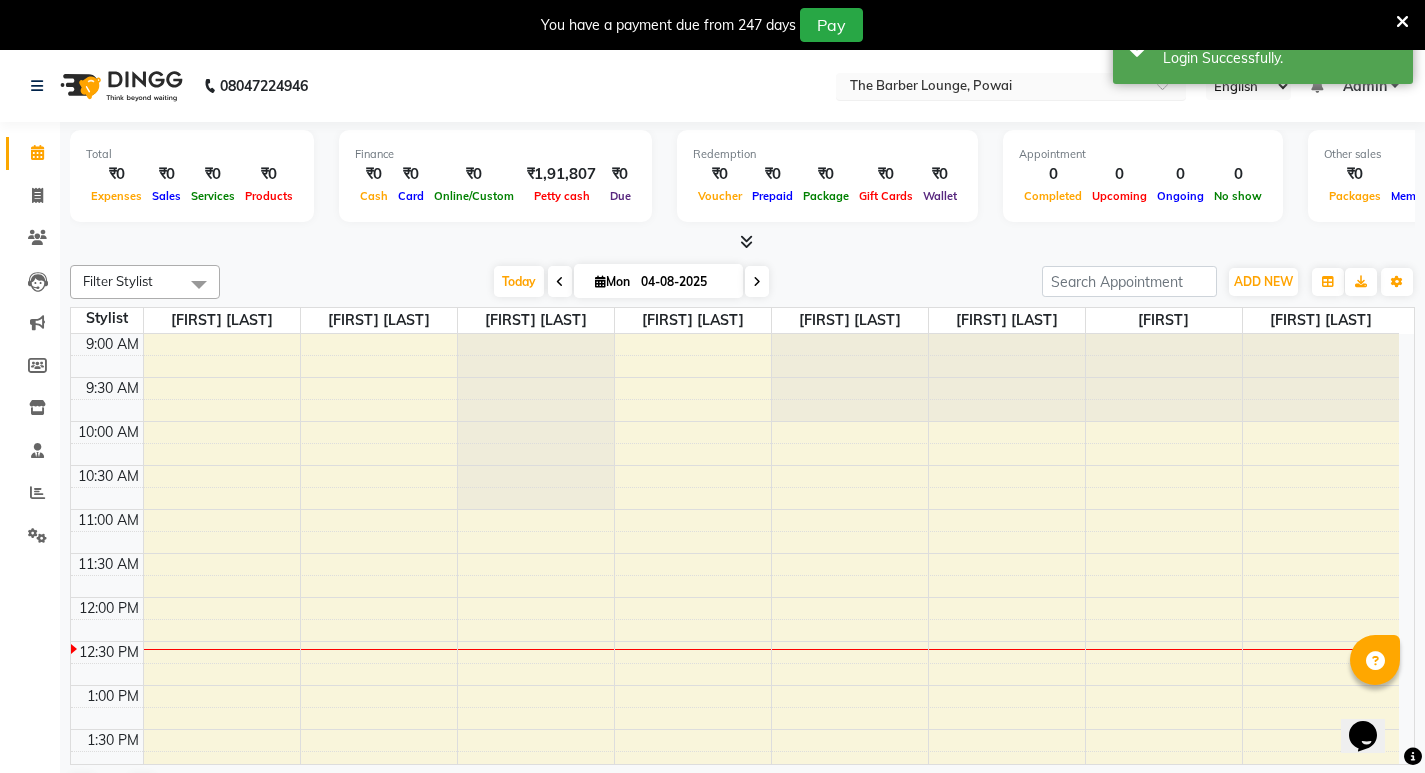click at bounding box center (991, 88) 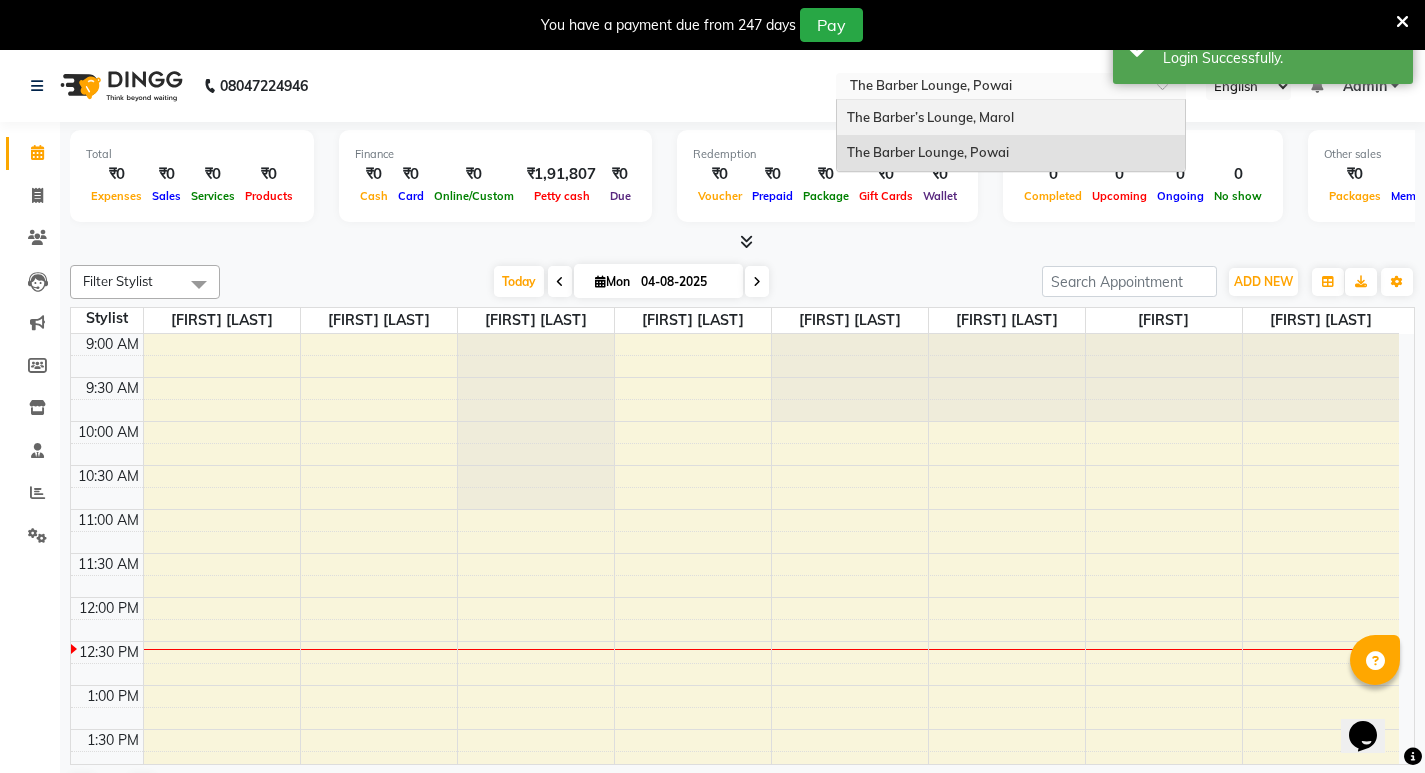 click on "The Barber’s Lounge, Marol" at bounding box center [930, 117] 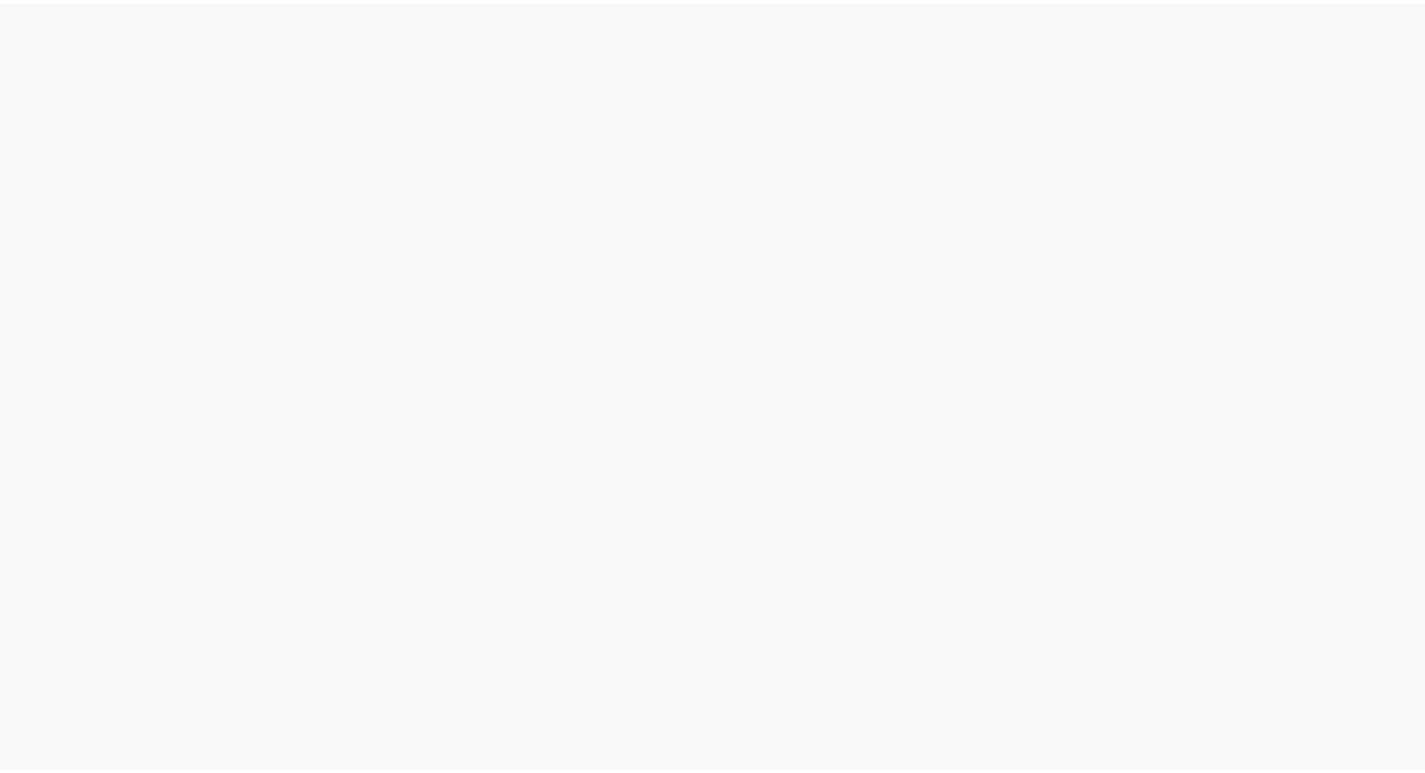 scroll, scrollTop: 0, scrollLeft: 0, axis: both 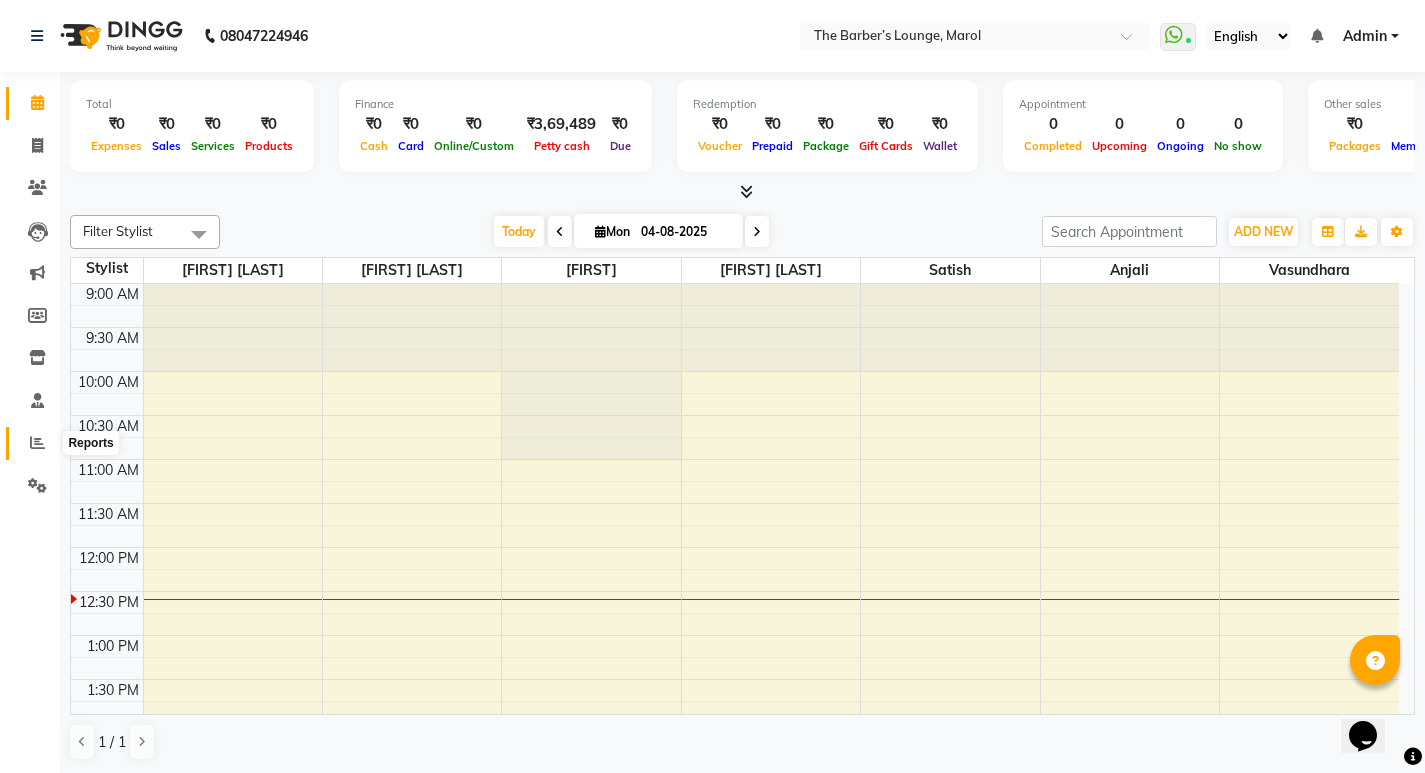 click 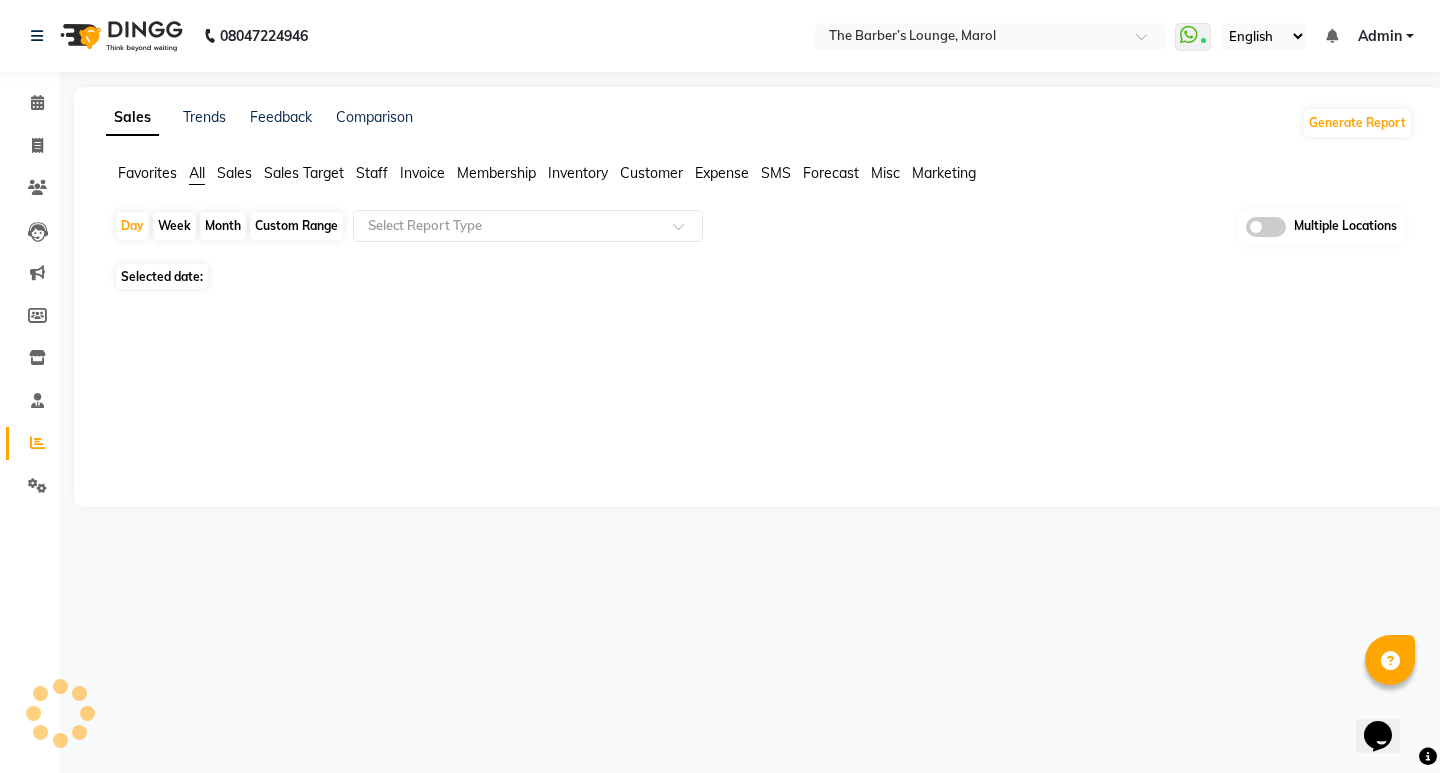 click on "Staff" 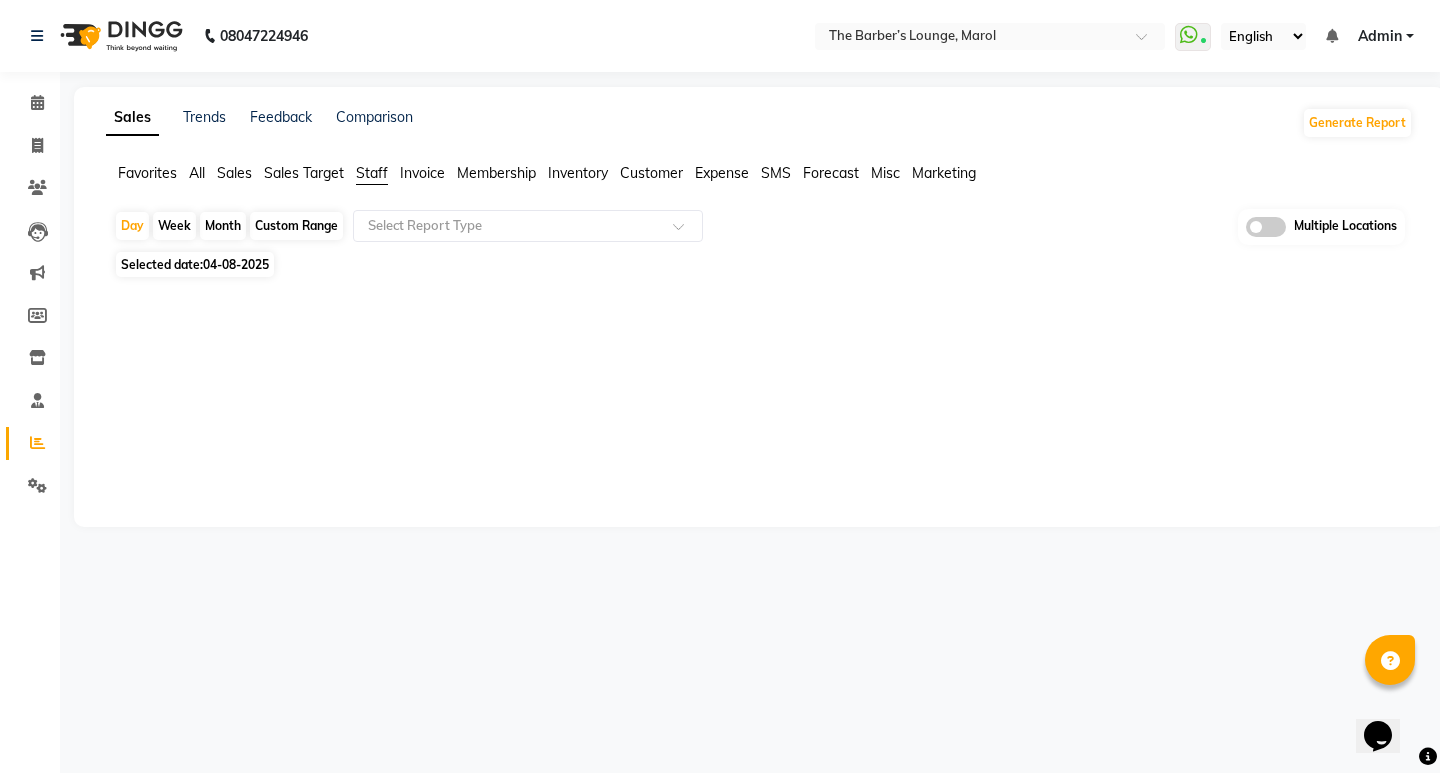 click on "Custom Range" 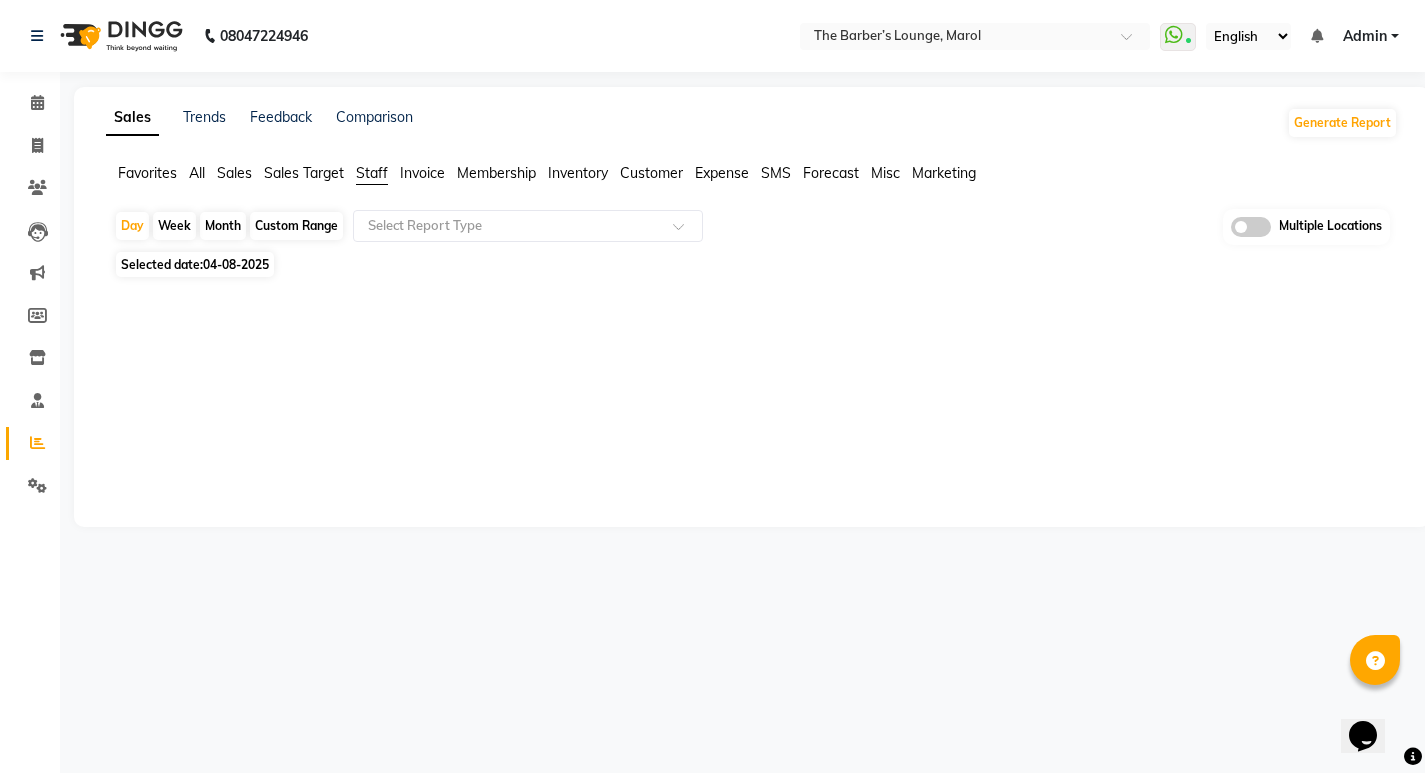 select on "8" 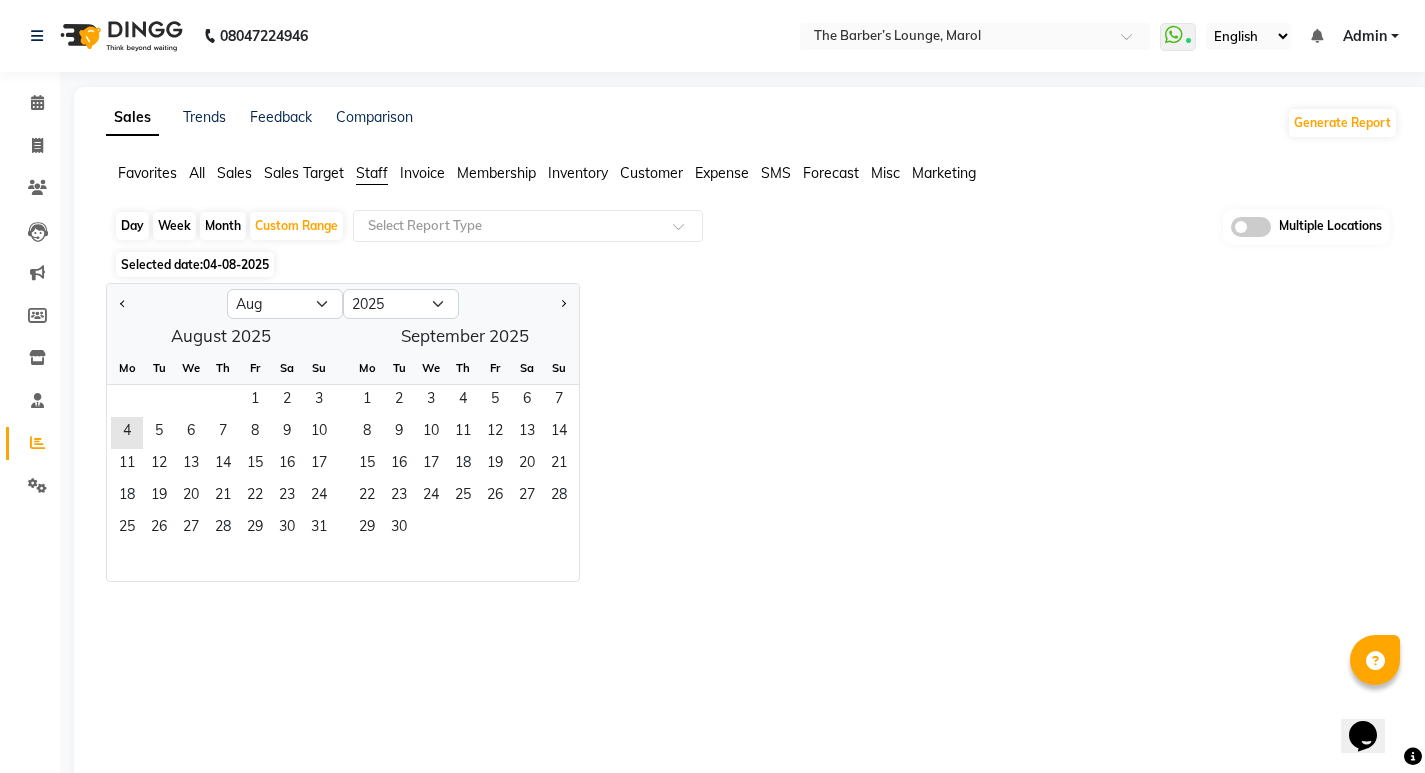 click on "Month" 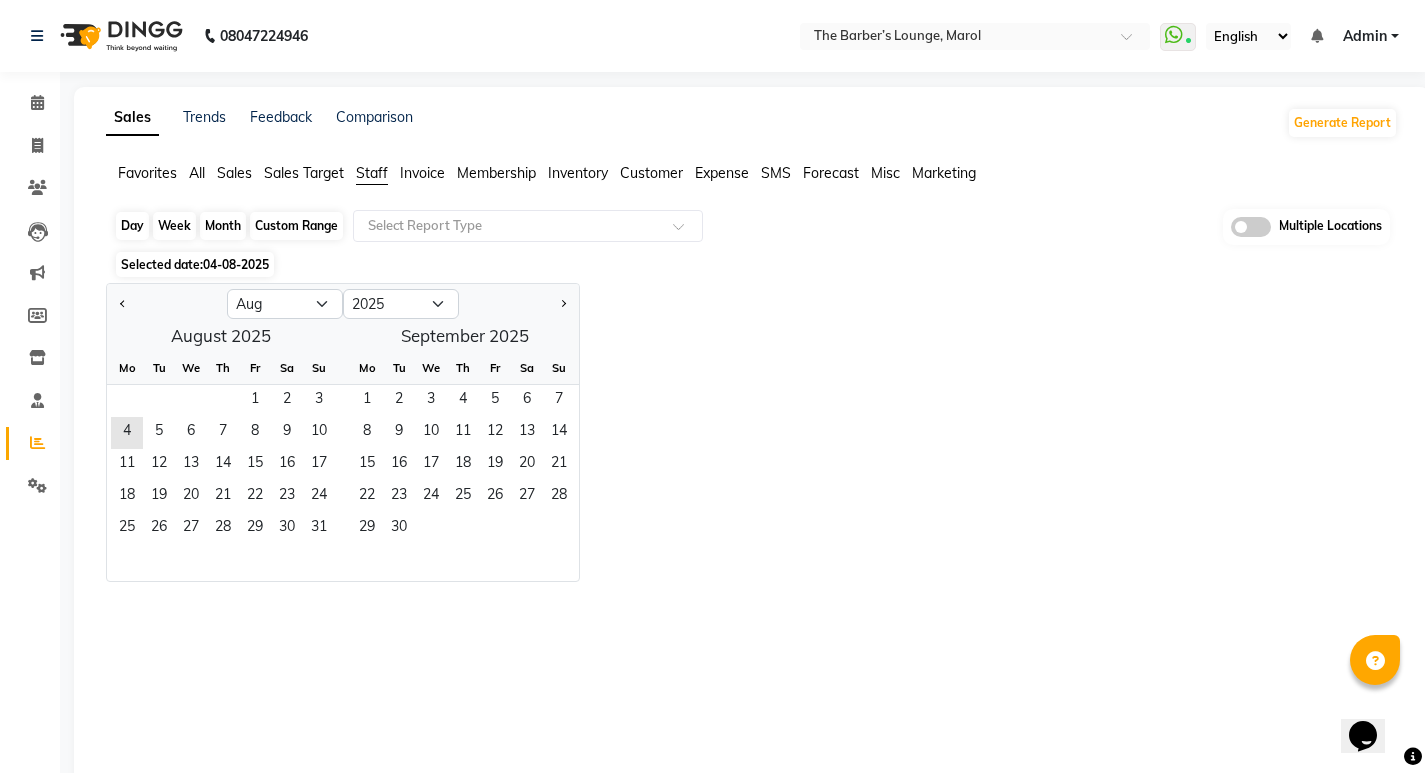 select on "8" 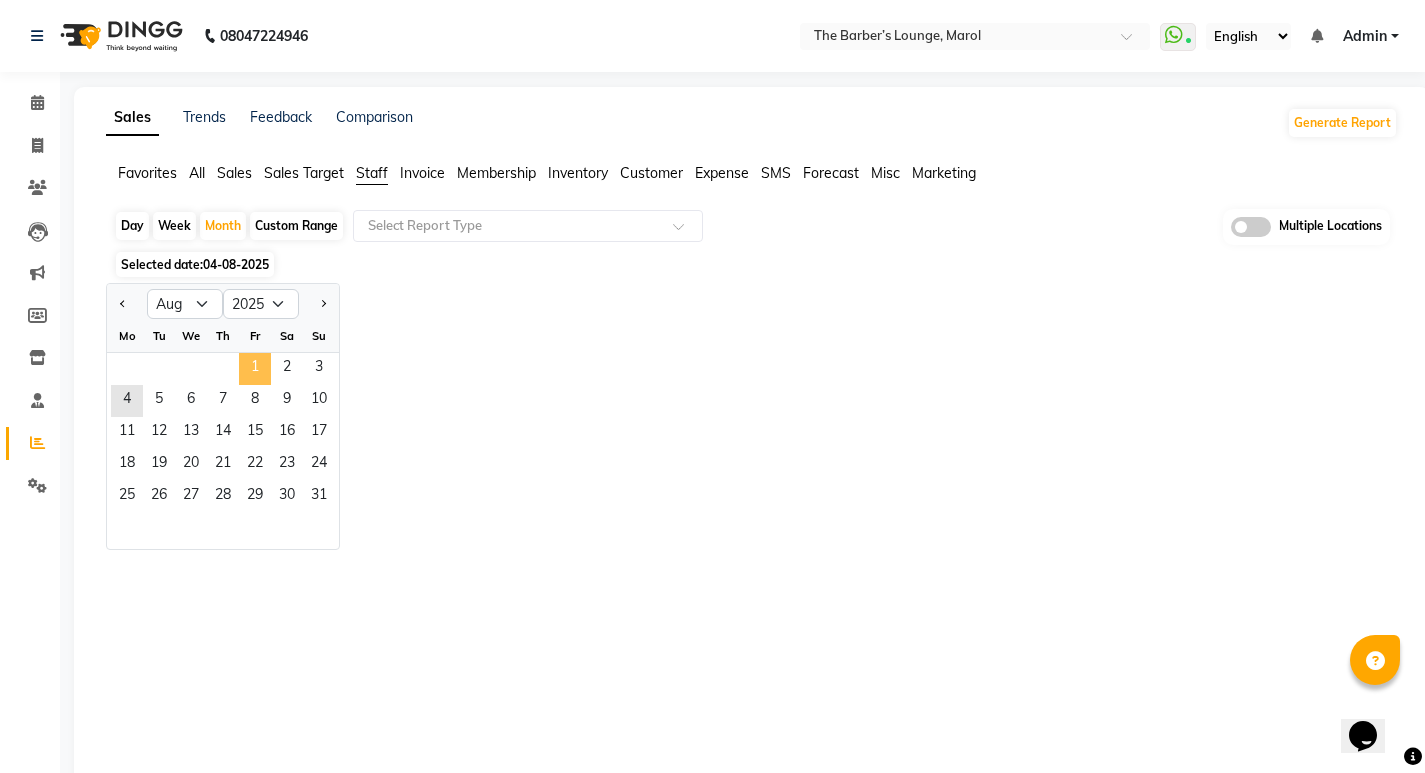 click on "1" 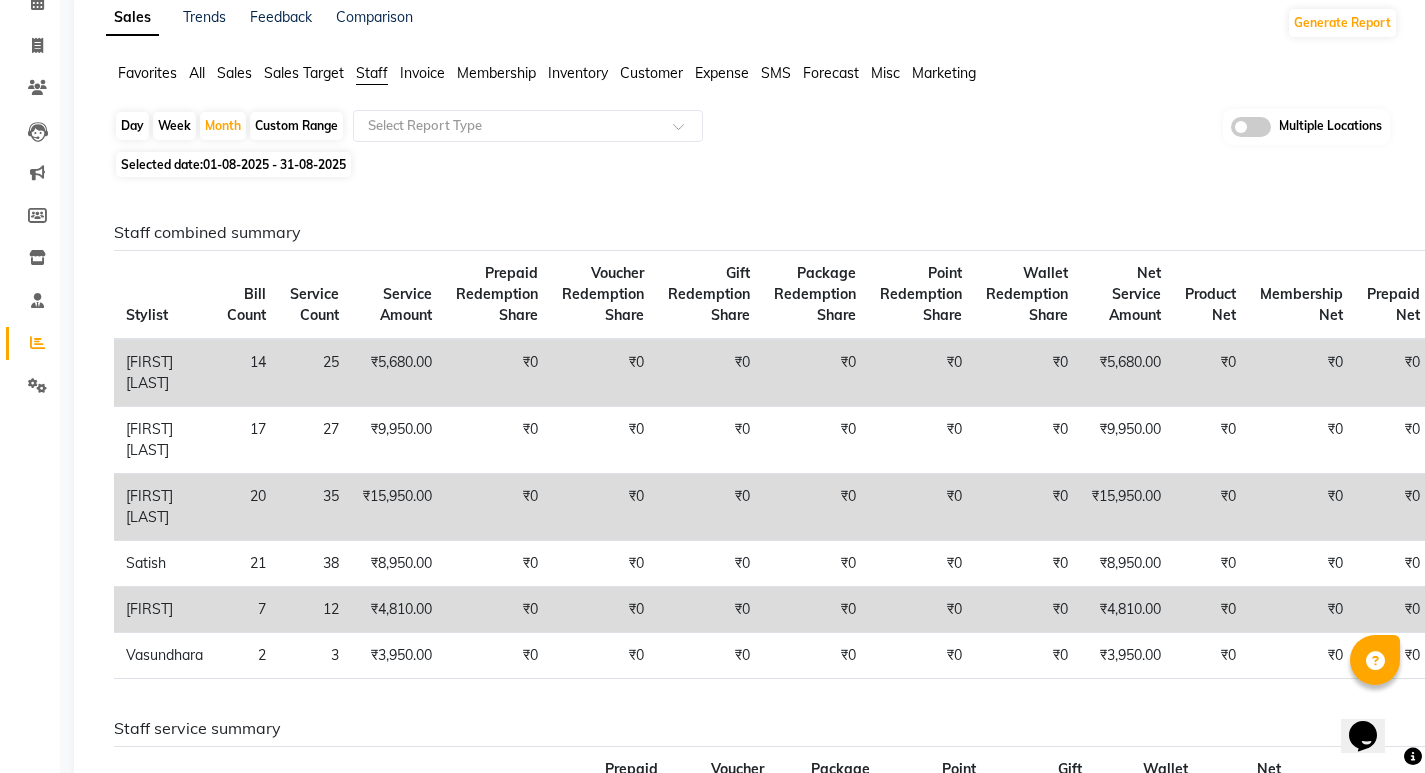 scroll, scrollTop: 0, scrollLeft: 0, axis: both 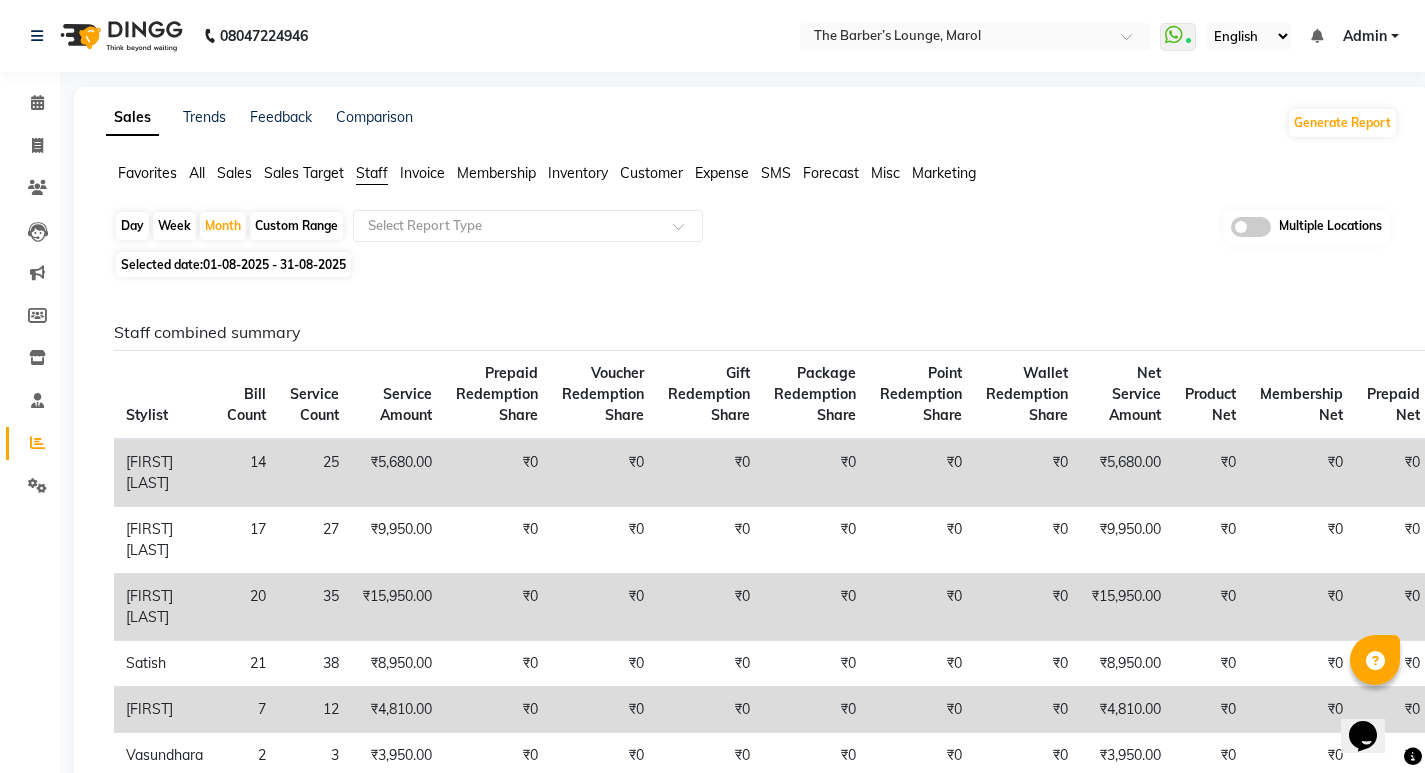 click on "01-08-2025 - 31-08-2025" 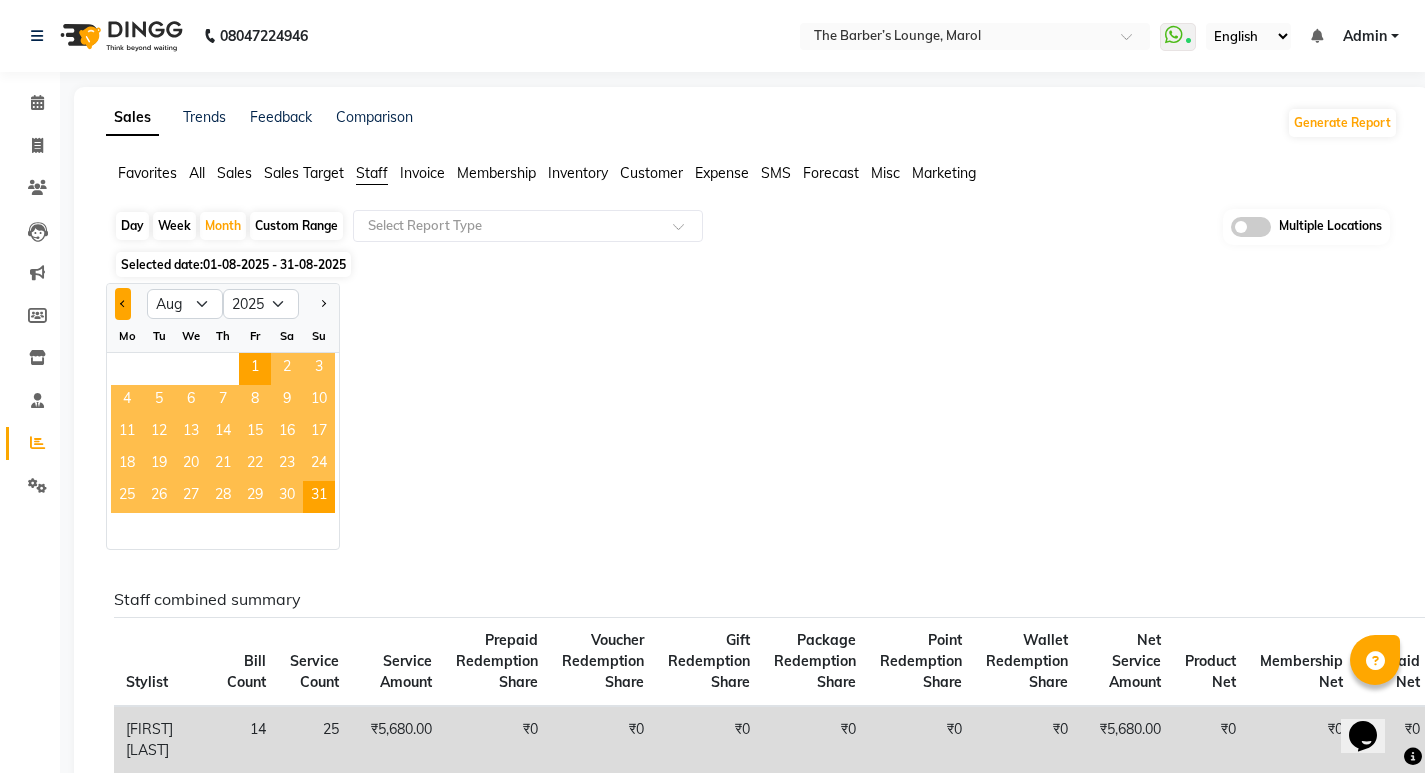 click 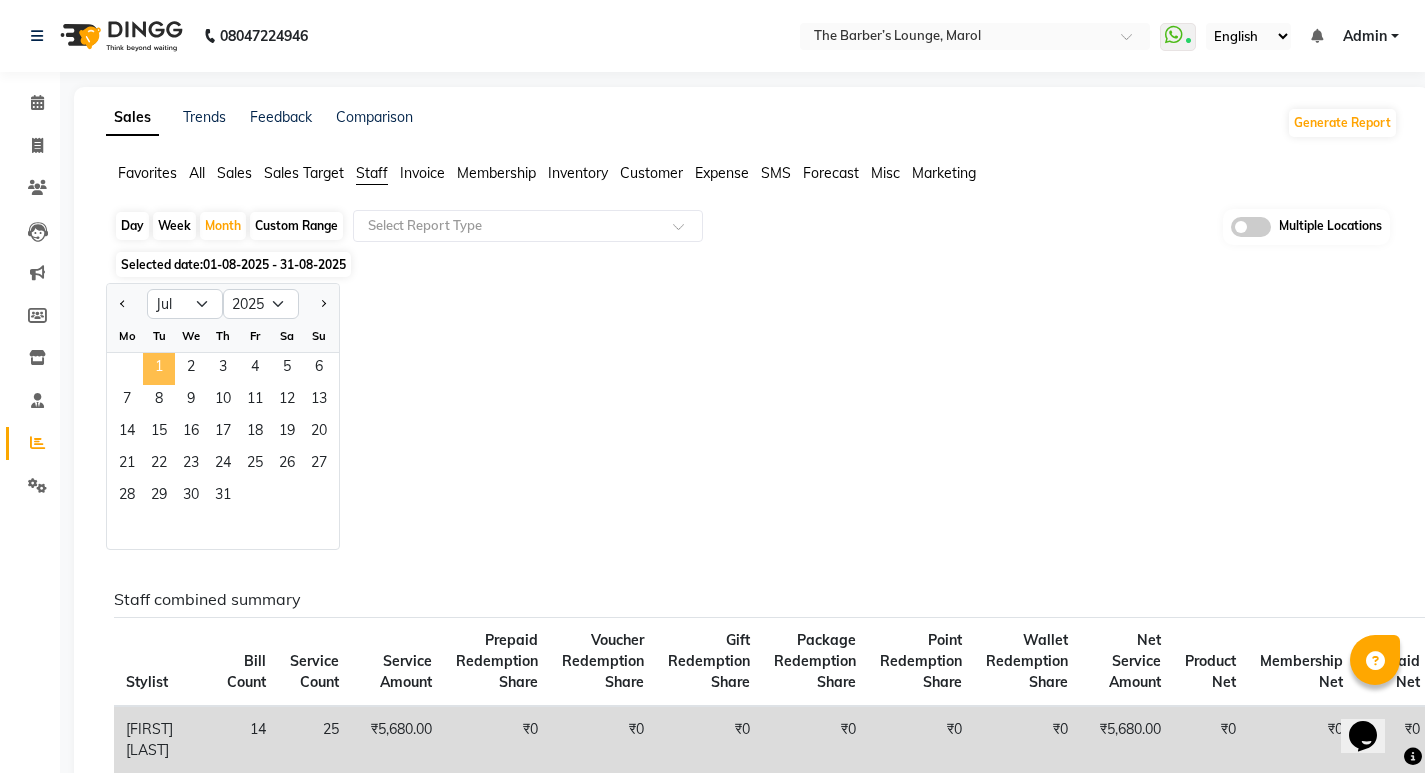 click on "1" 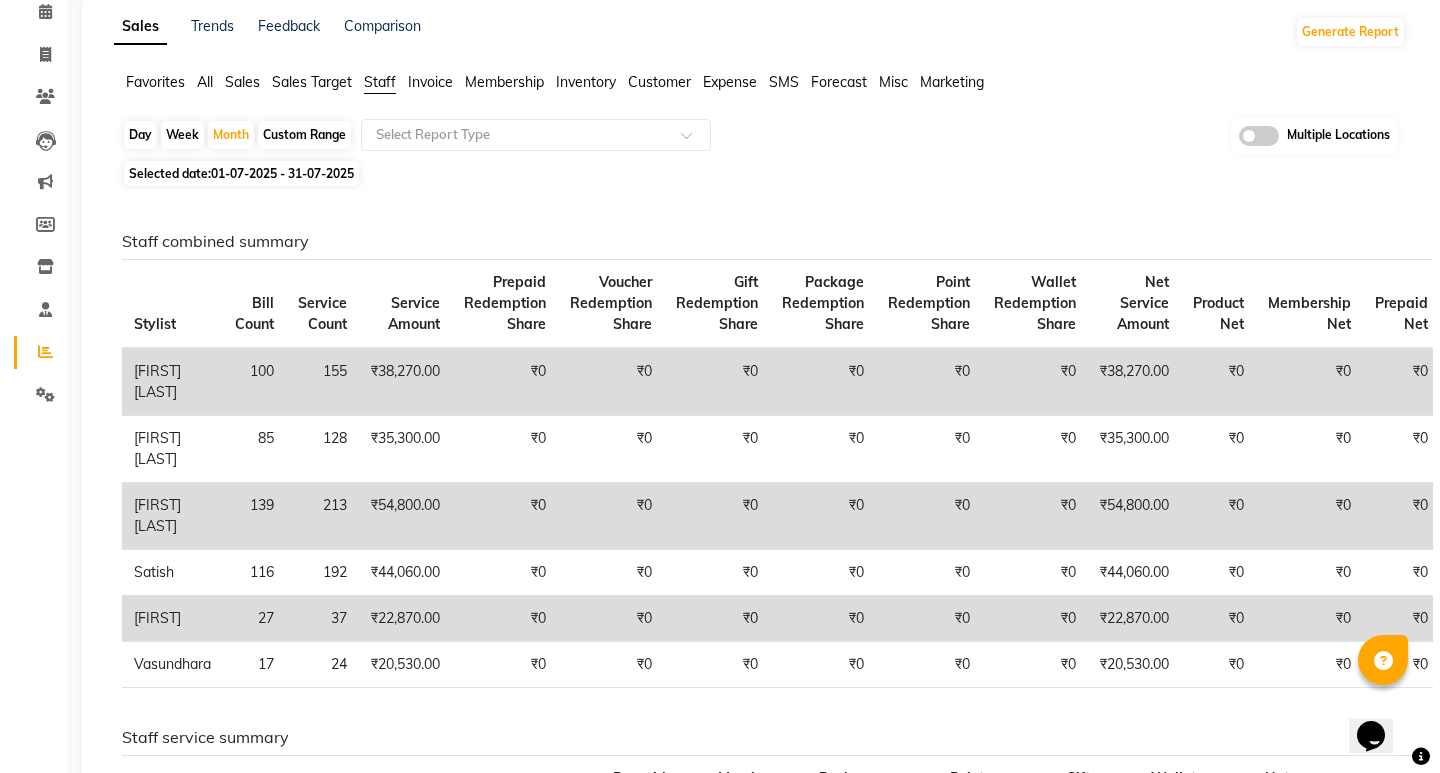 scroll, scrollTop: 0, scrollLeft: 0, axis: both 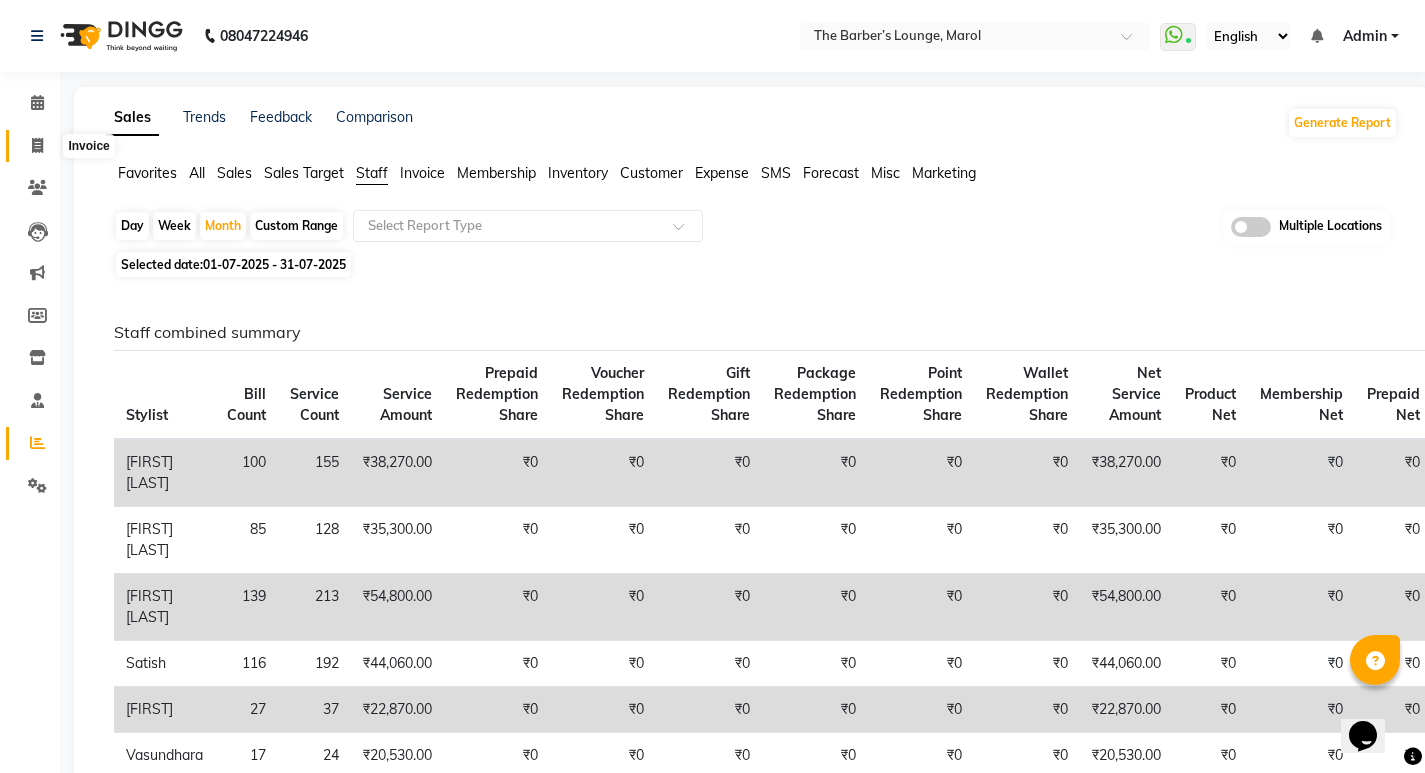 click 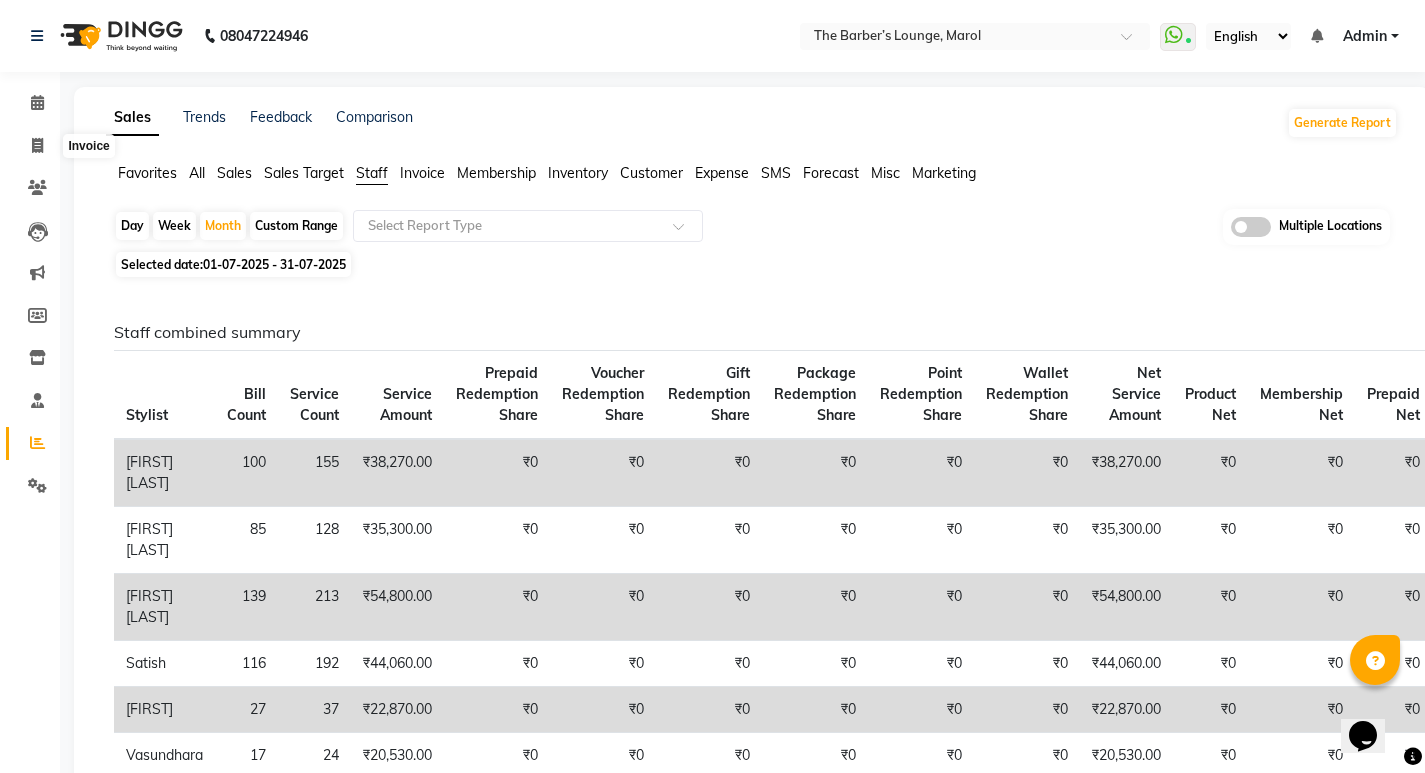 select on "7188" 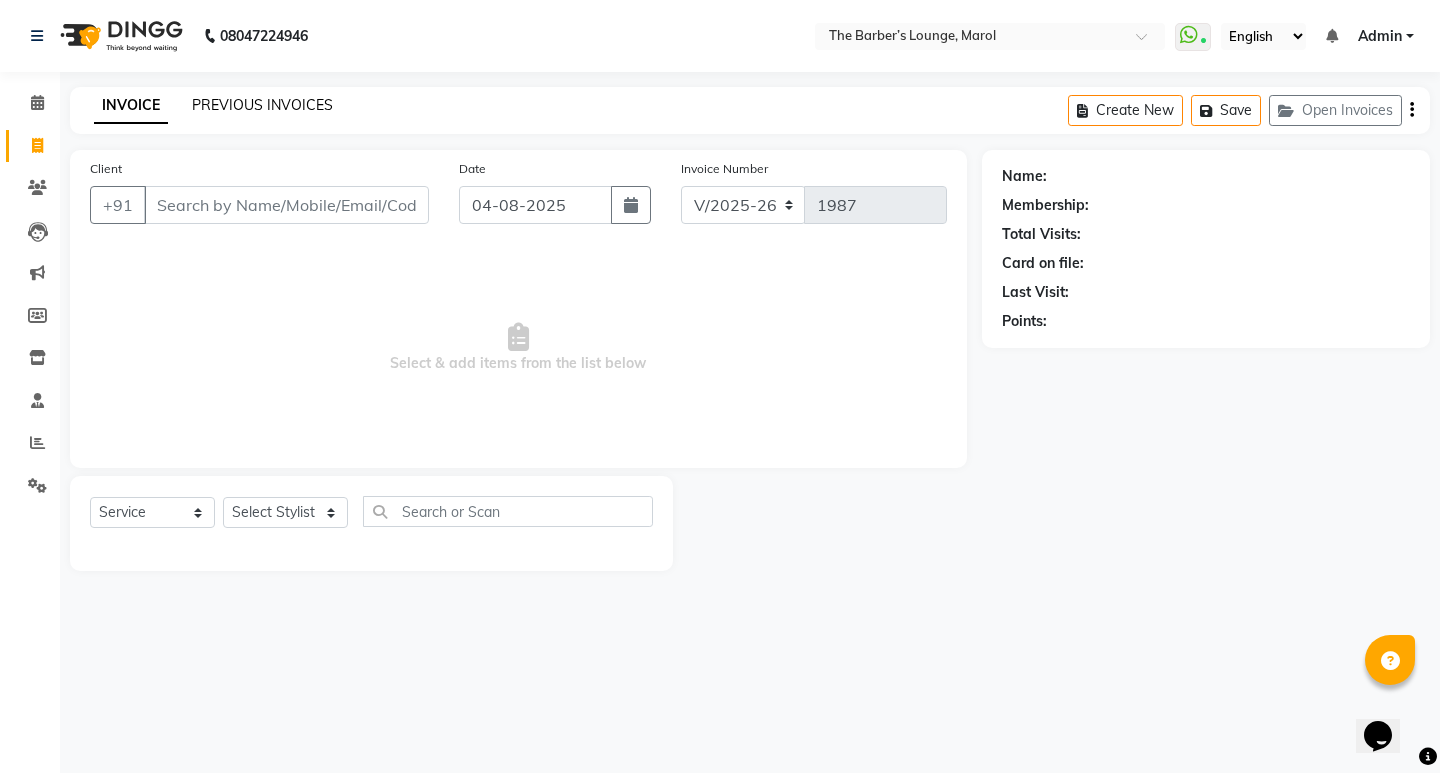 click on "PREVIOUS INVOICES" 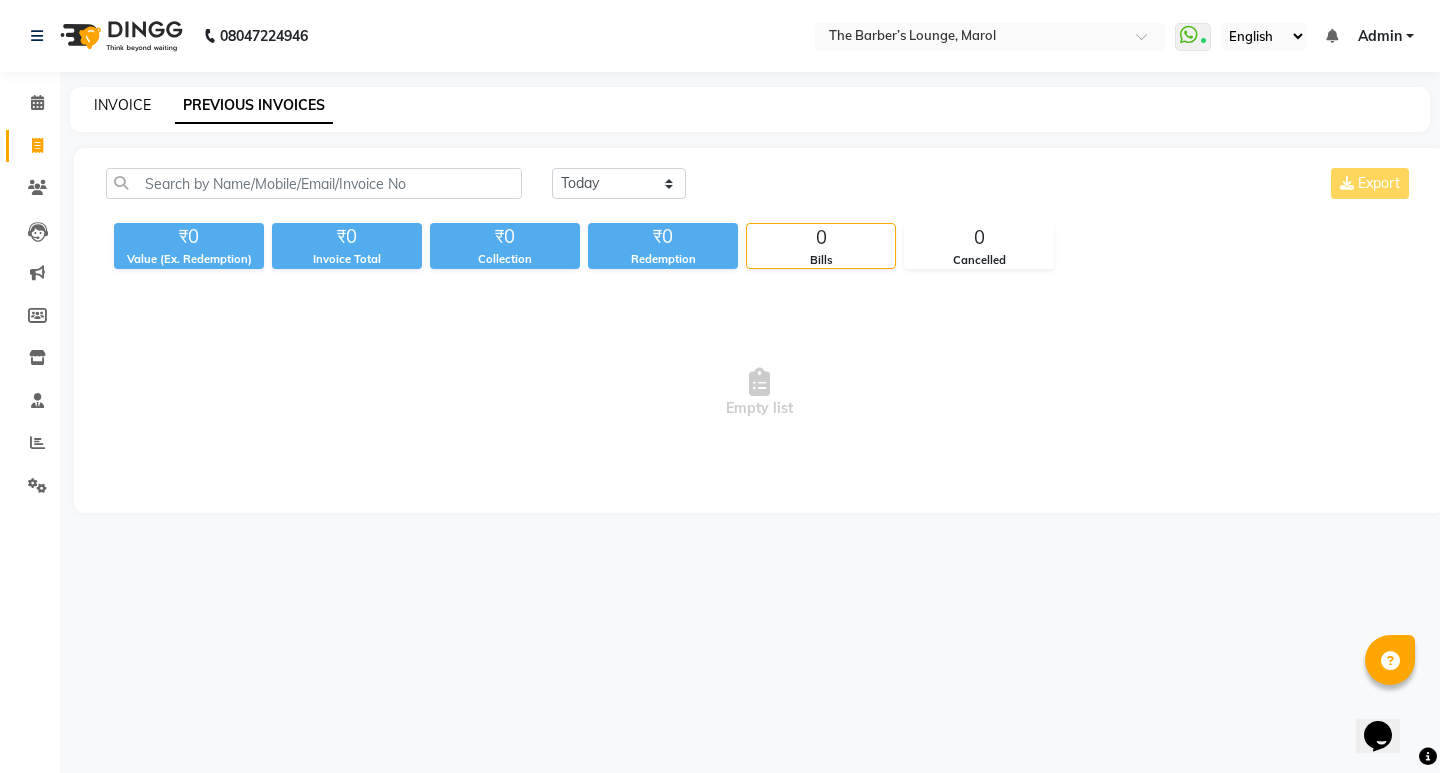click on "INVOICE" 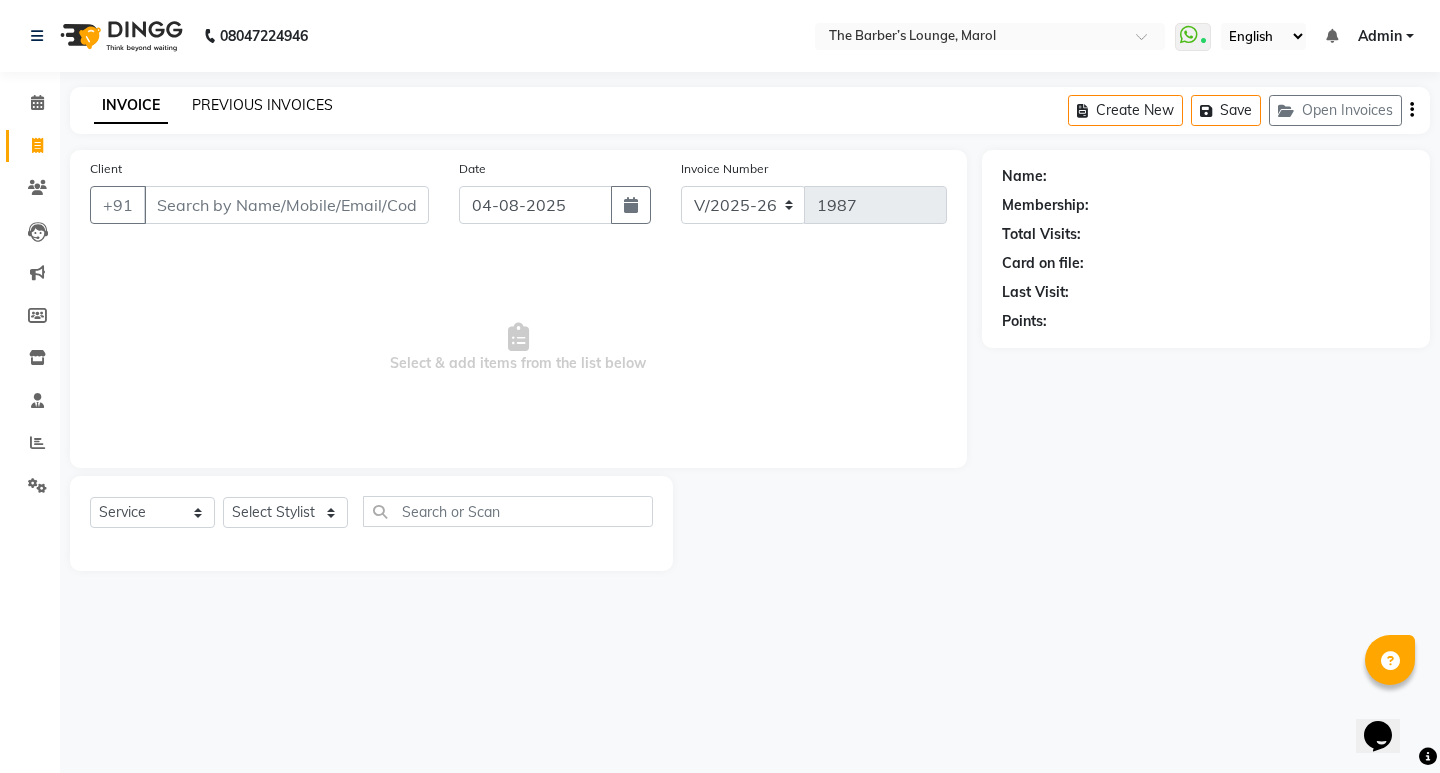 click on "PREVIOUS INVOICES" 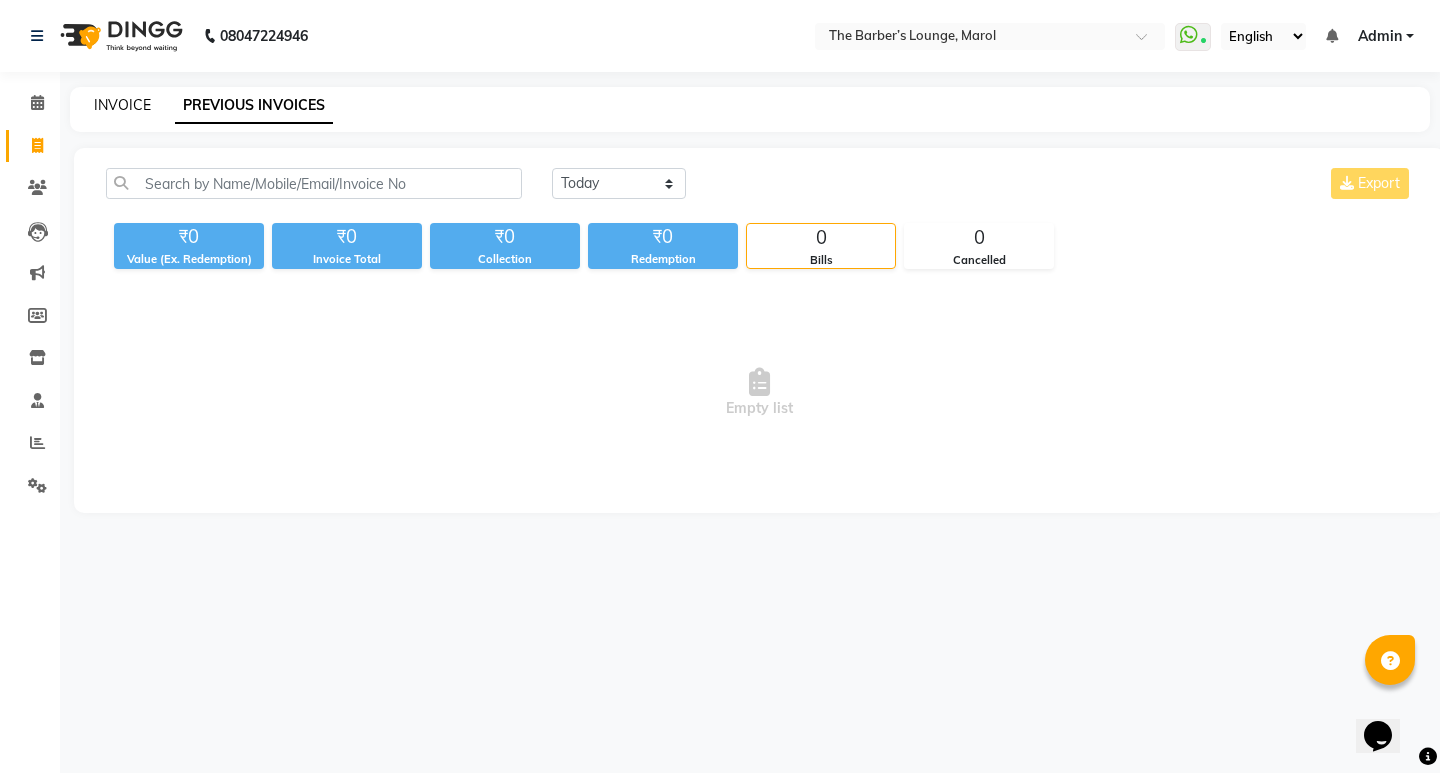 click on "INVOICE" 